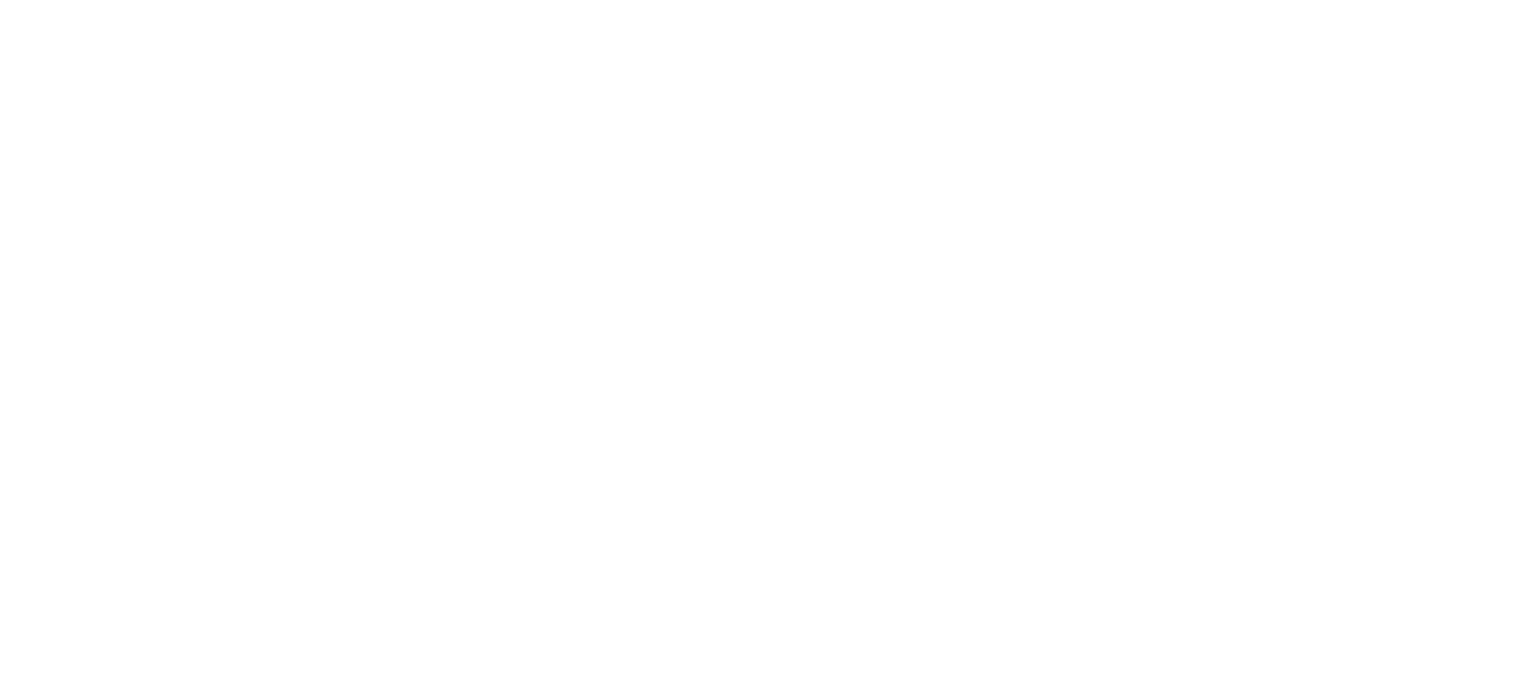scroll, scrollTop: 0, scrollLeft: 0, axis: both 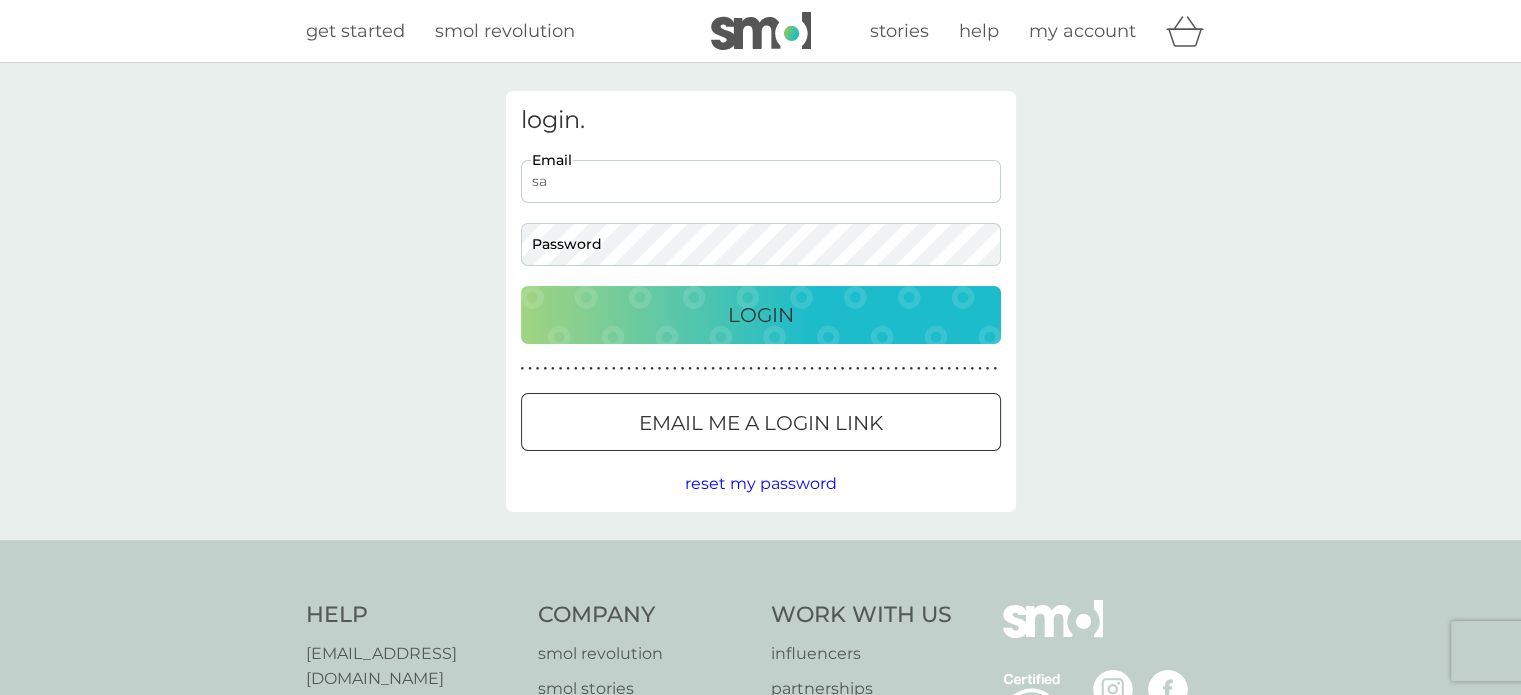 click on "sa" at bounding box center (761, 181) 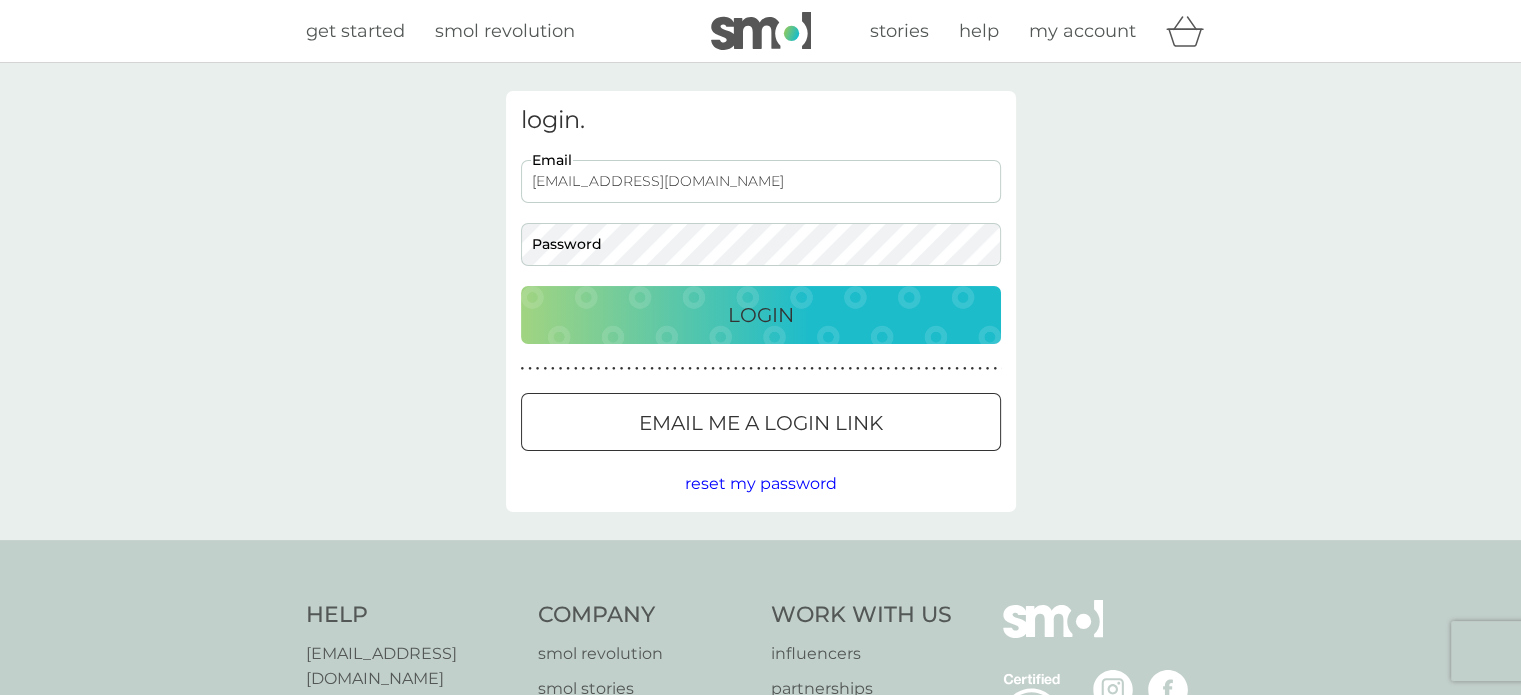 type on "[EMAIL_ADDRESS][DOMAIN_NAME]" 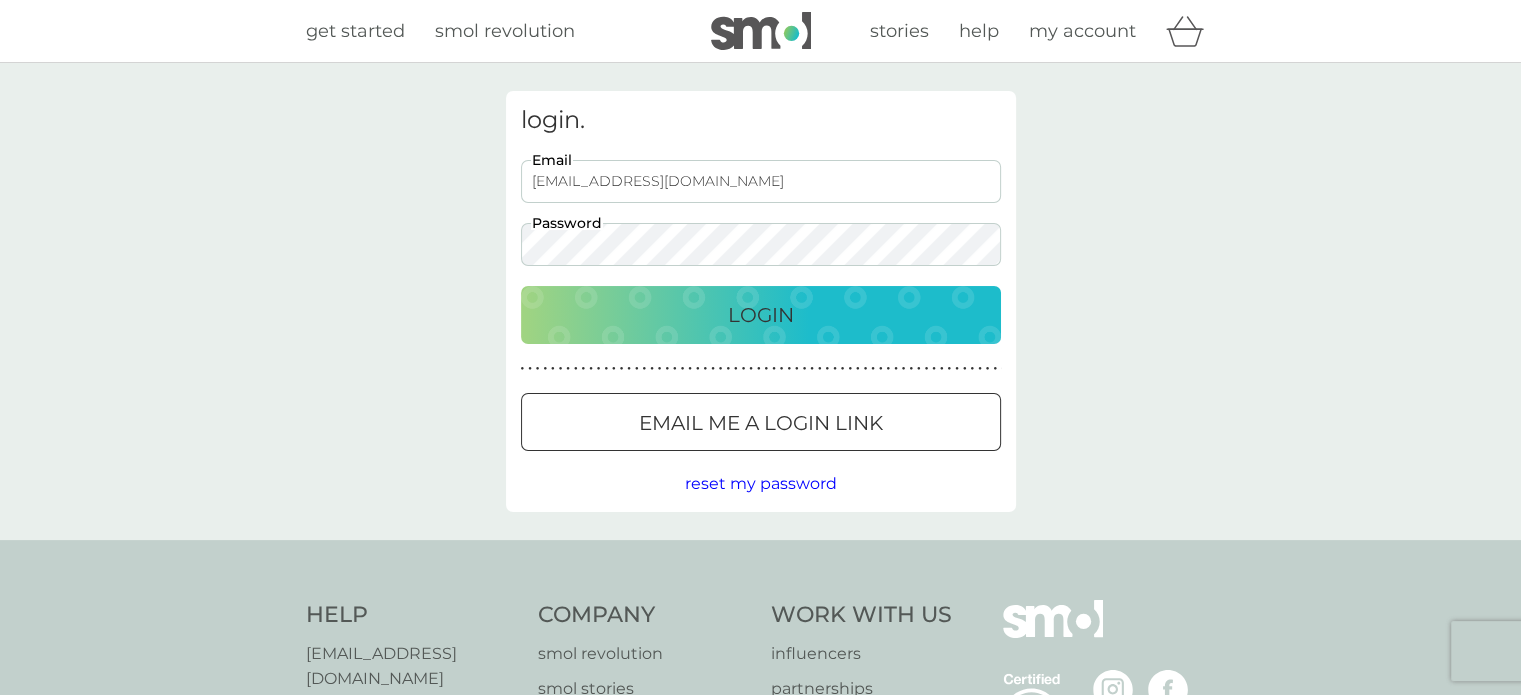 click on "Login" at bounding box center [761, 315] 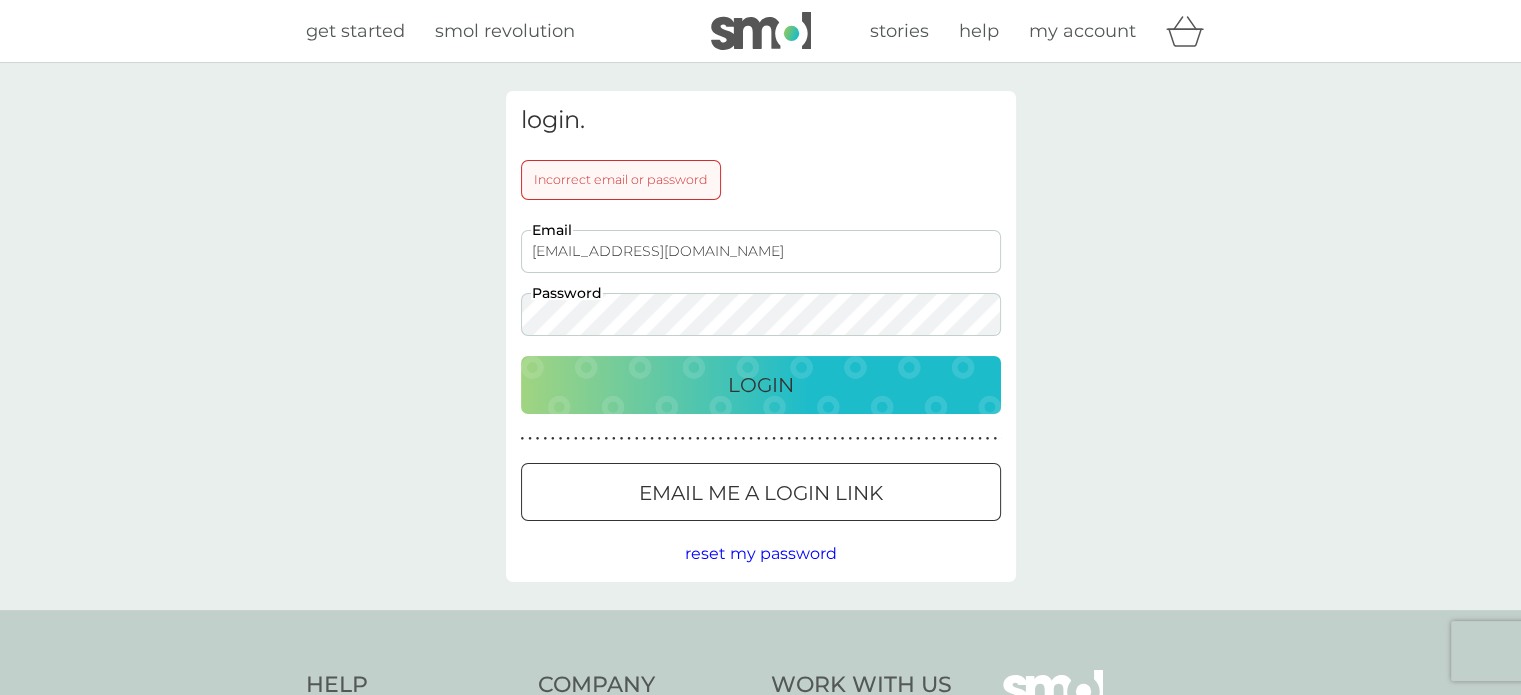 click on "Login" at bounding box center [761, 385] 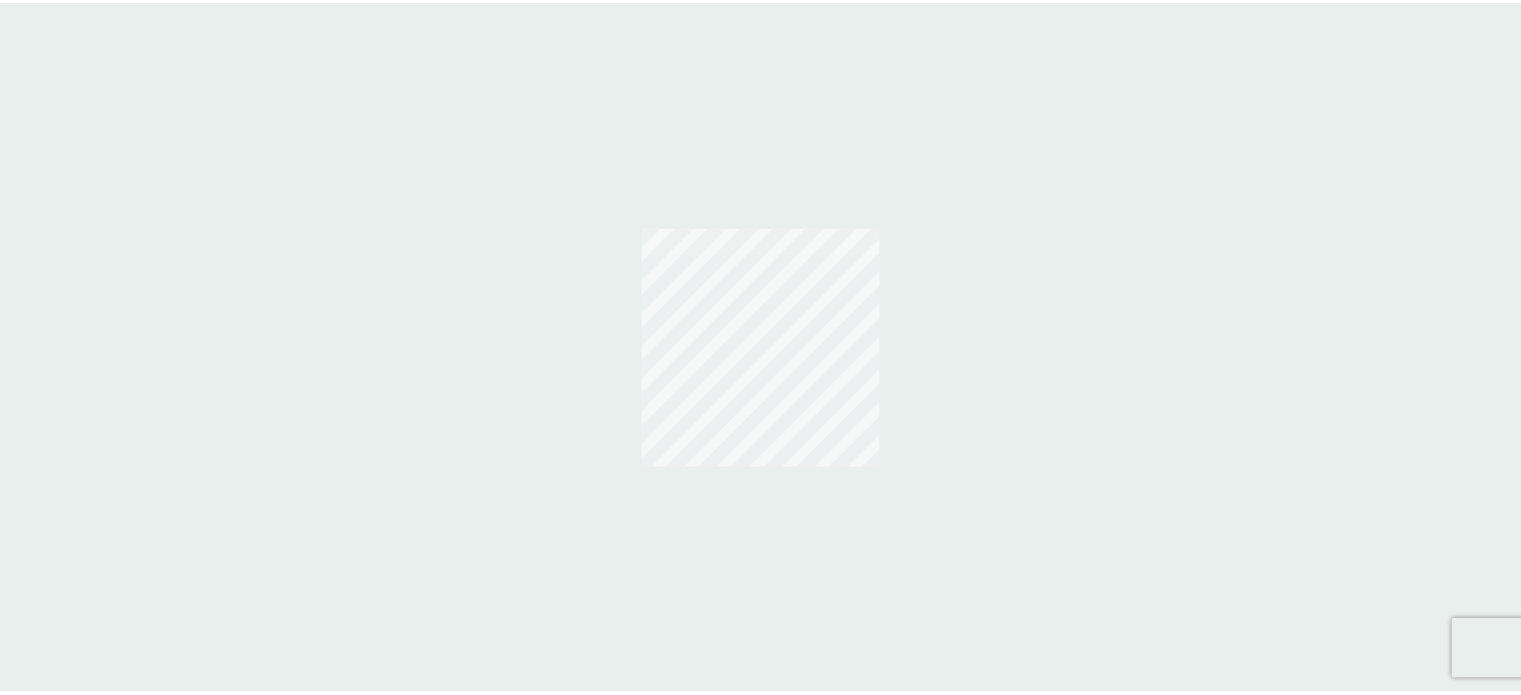 scroll, scrollTop: 0, scrollLeft: 0, axis: both 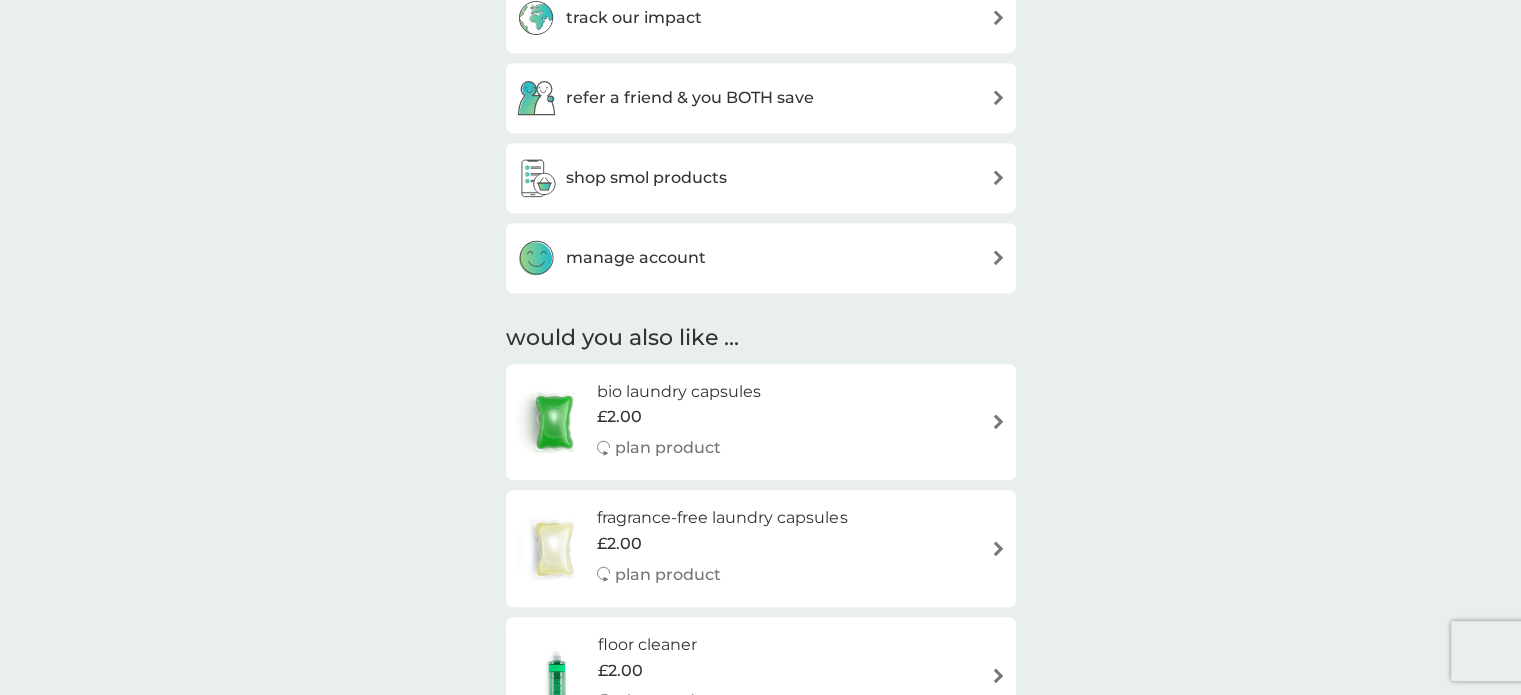 click on "manage account" at bounding box center (761, 258) 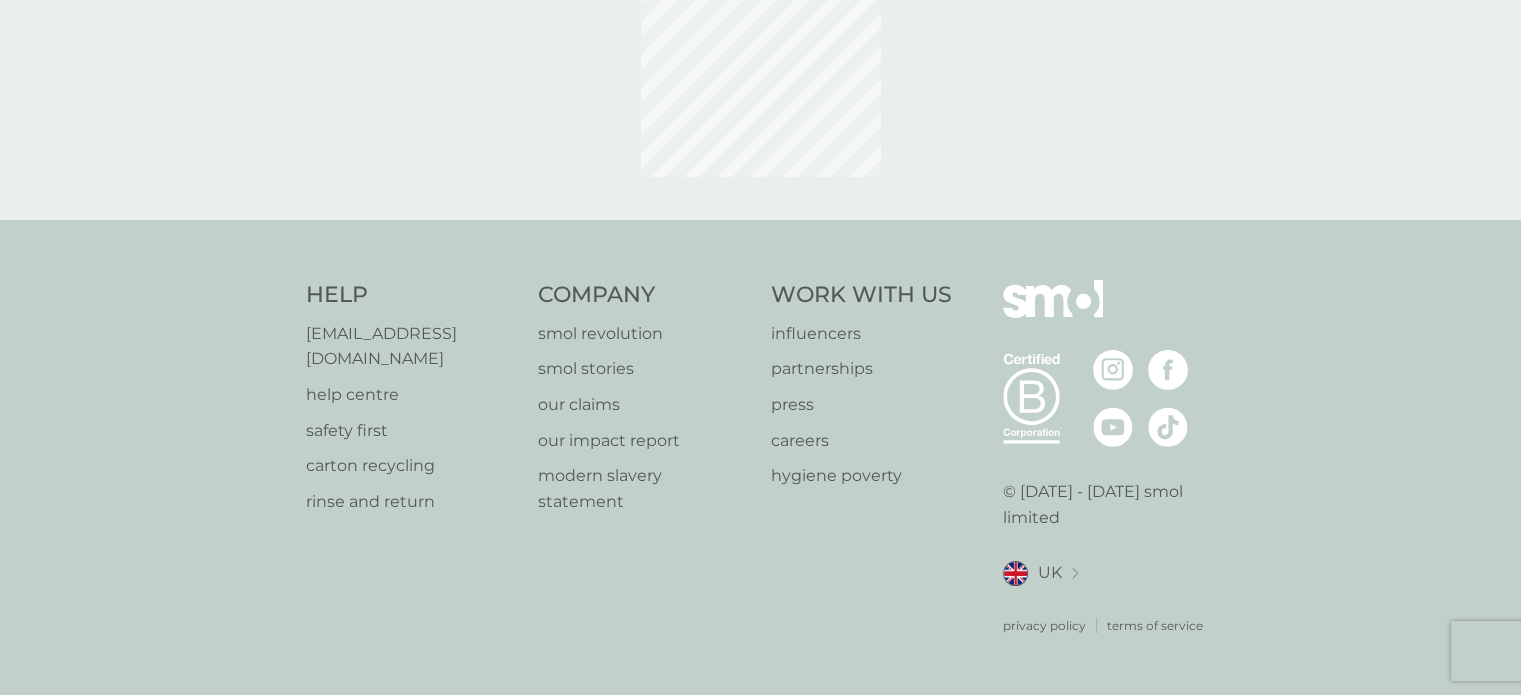 scroll, scrollTop: 0, scrollLeft: 0, axis: both 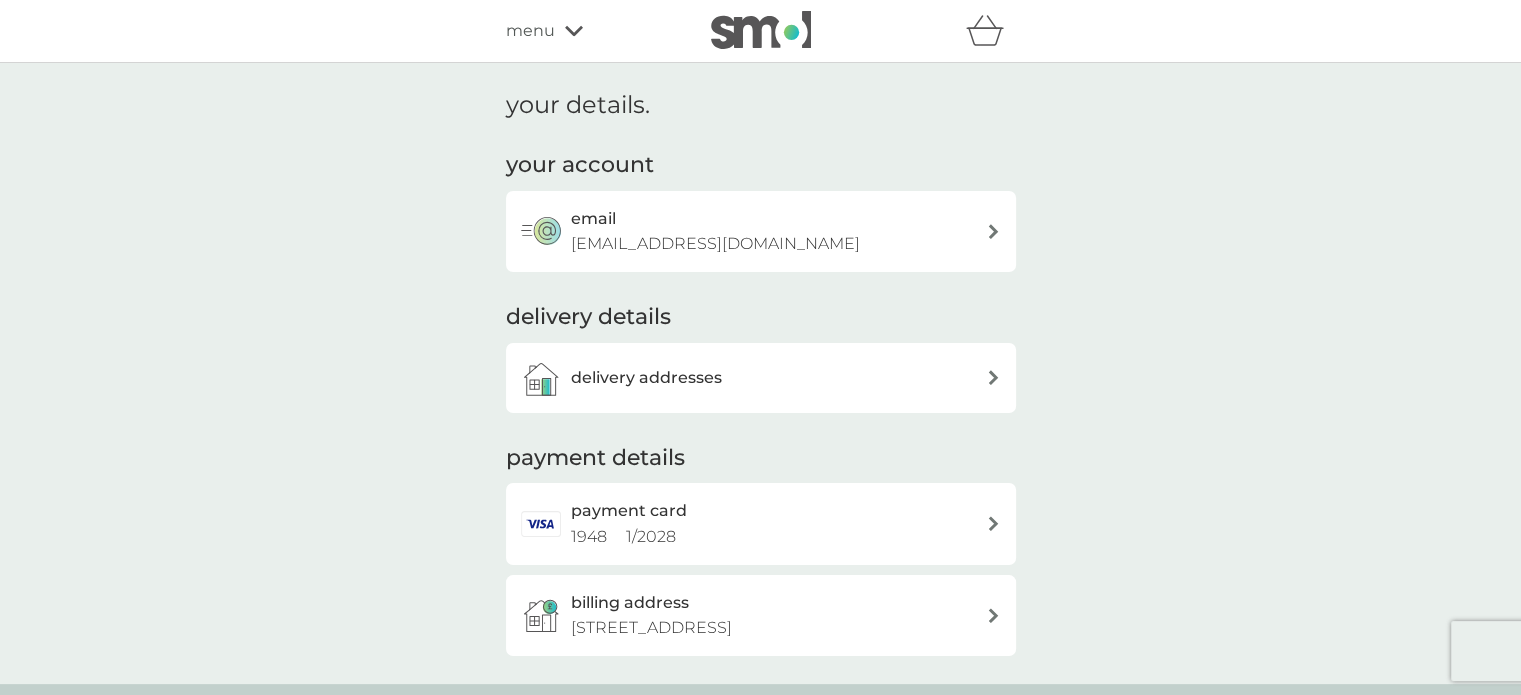 click on "delivery addresses" at bounding box center [771, 378] 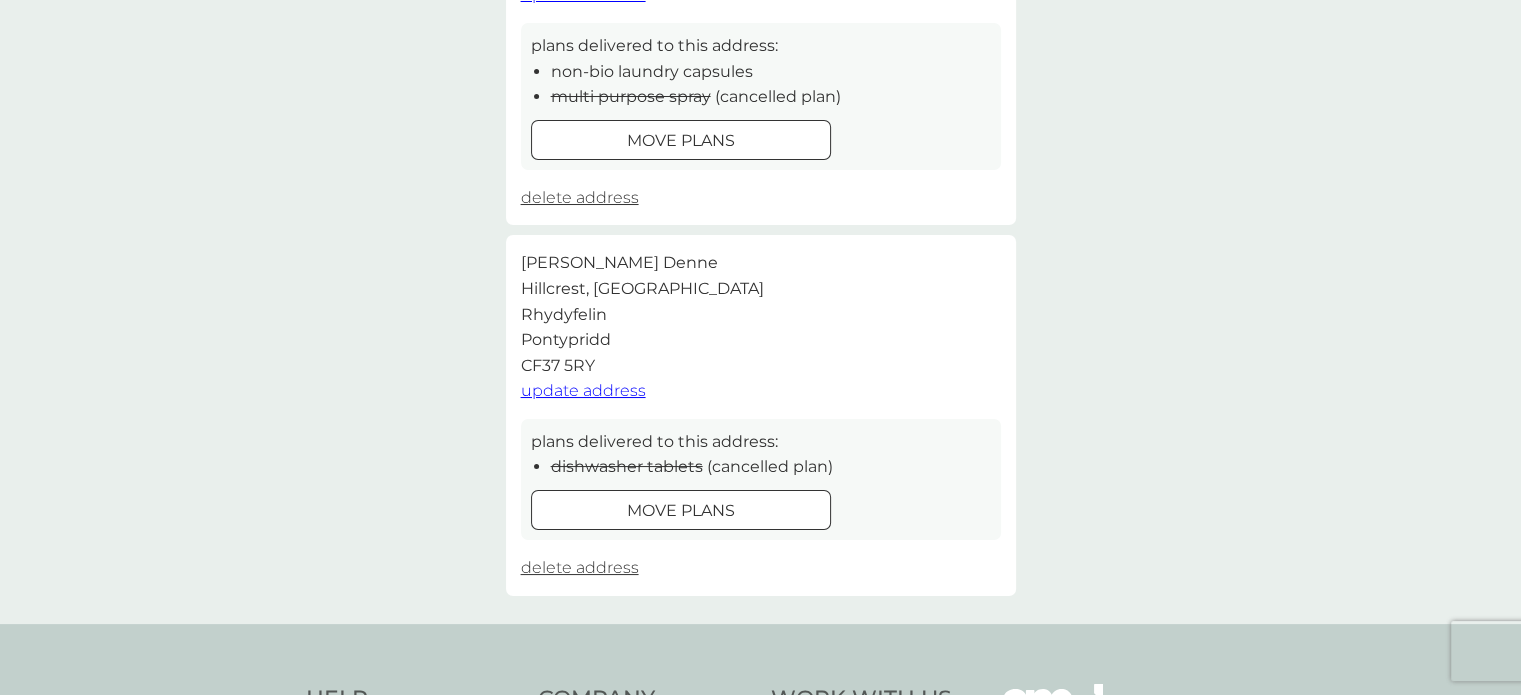 scroll, scrollTop: 328, scrollLeft: 0, axis: vertical 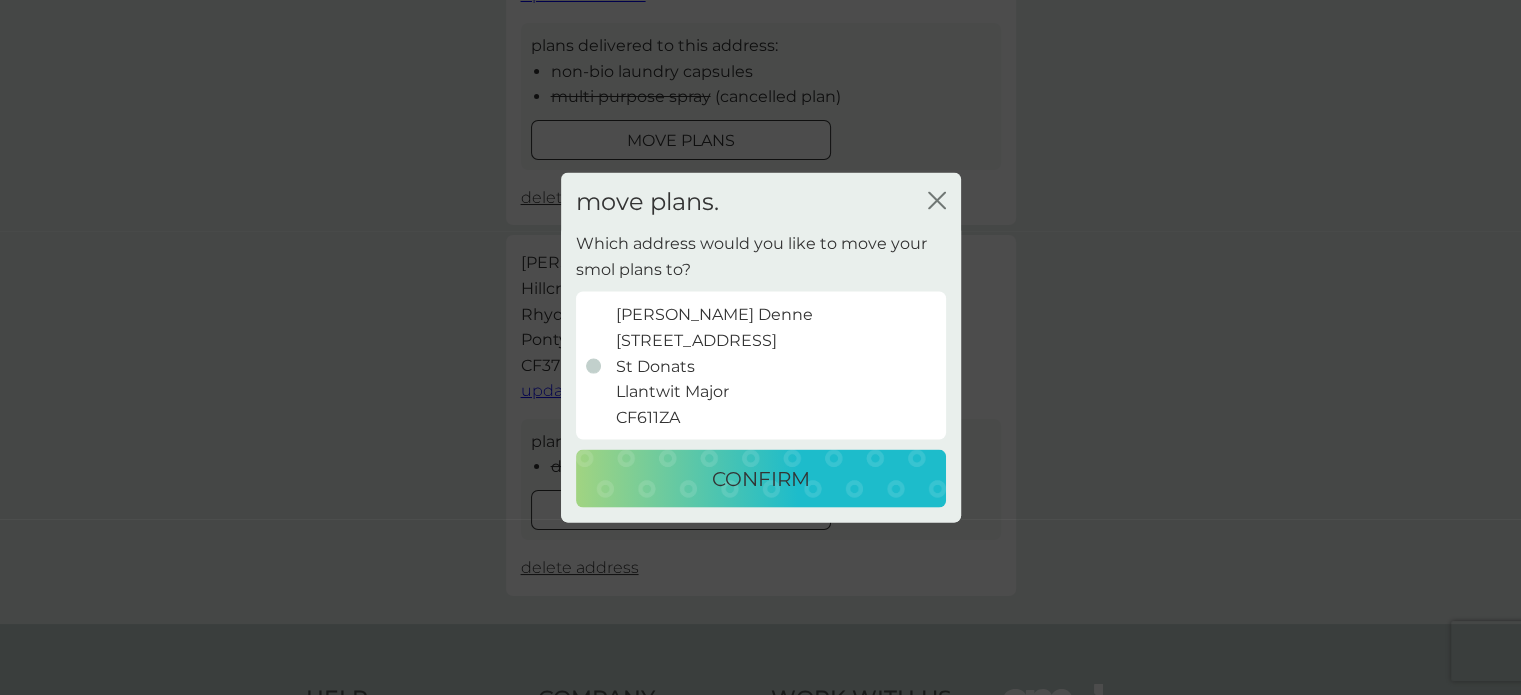 click on "CONFIRM" at bounding box center [761, 479] 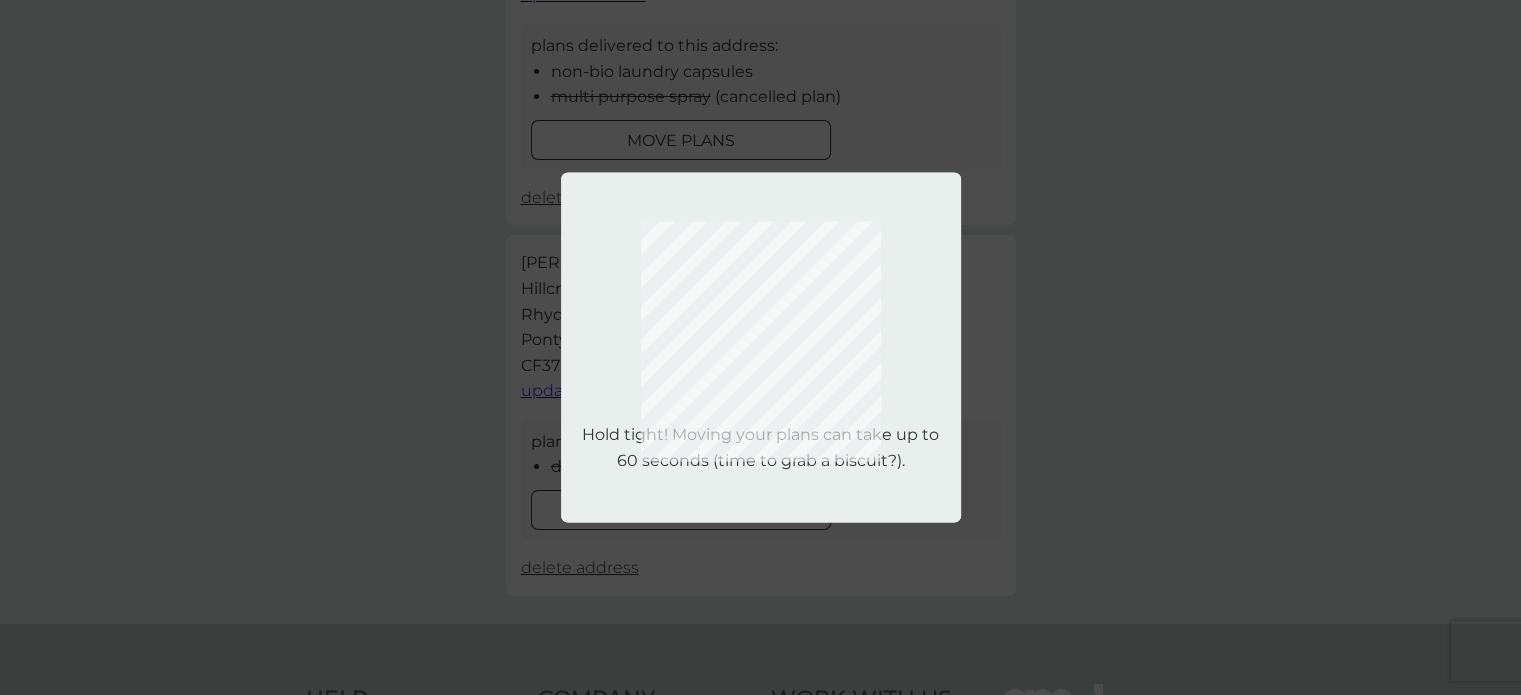 scroll, scrollTop: 0, scrollLeft: 0, axis: both 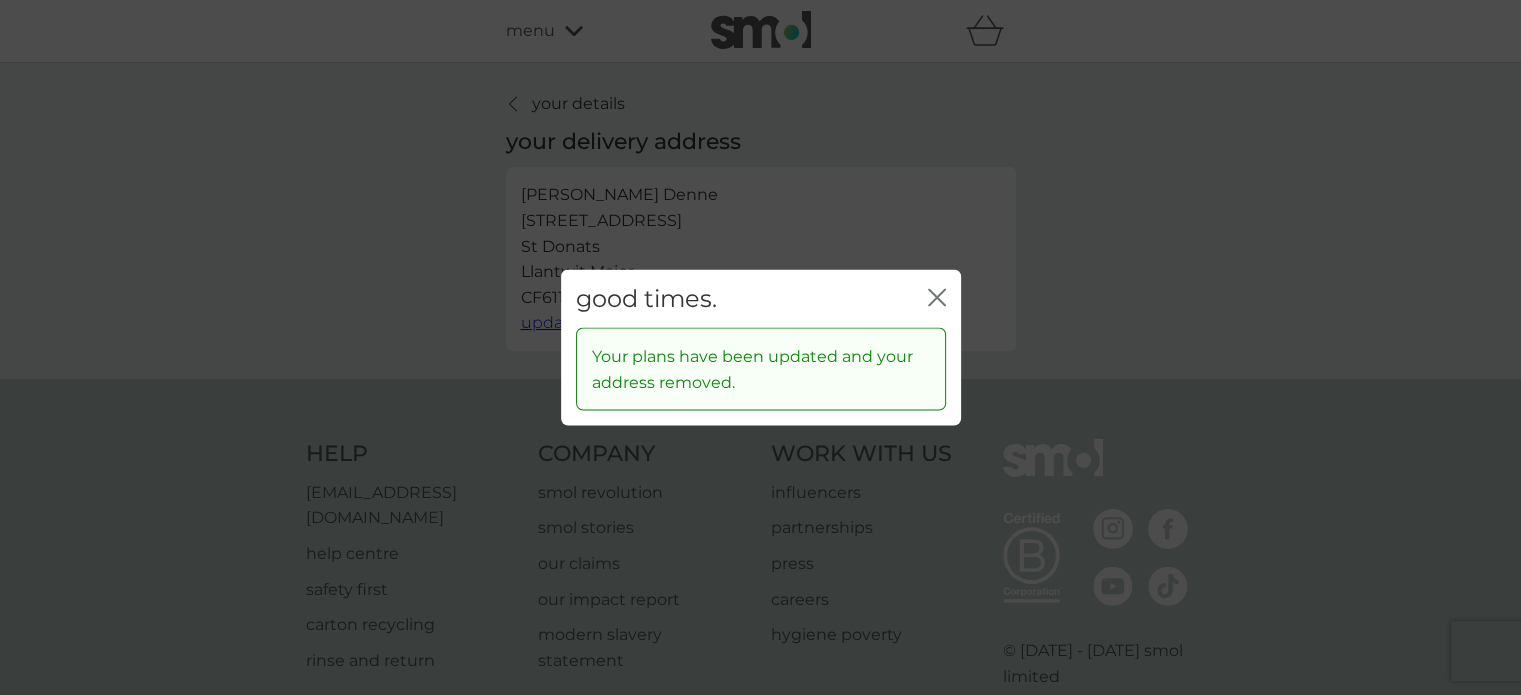 click on "close" 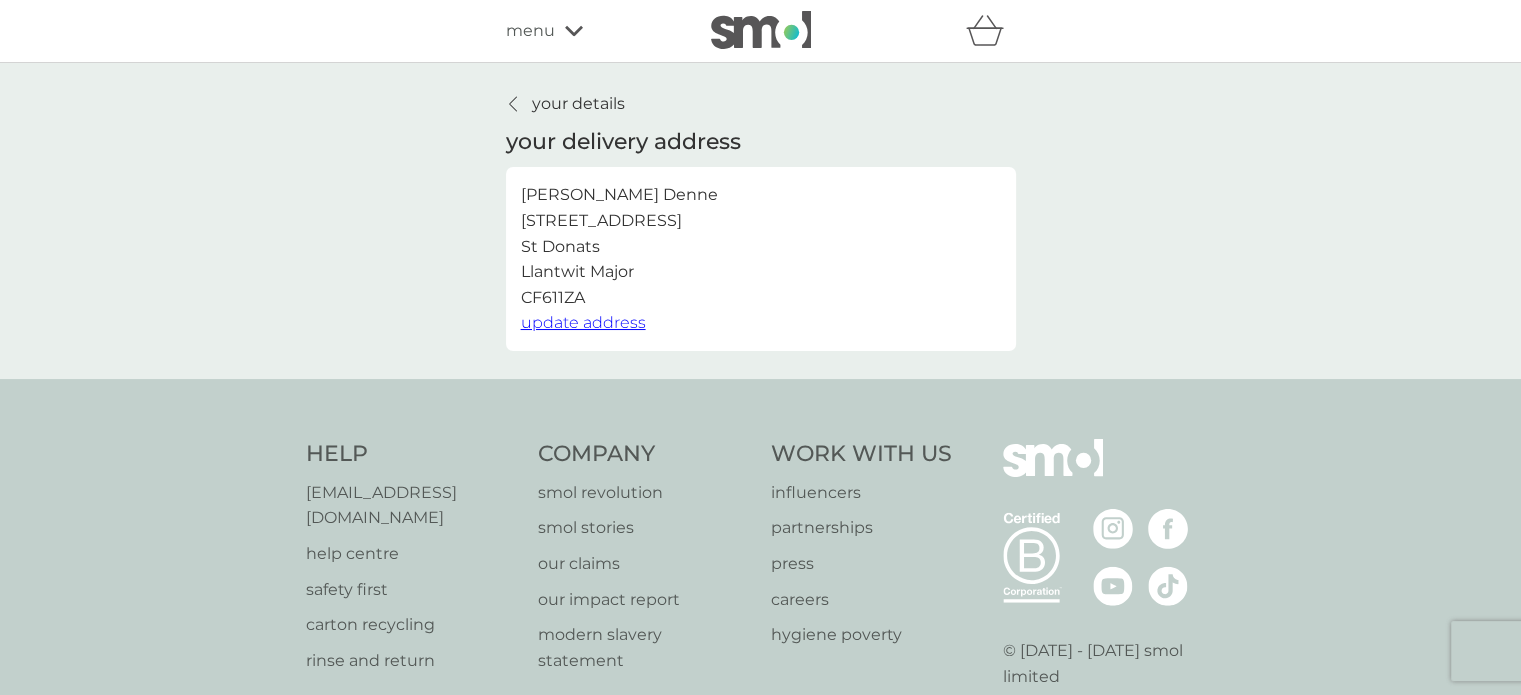 click on "update address" at bounding box center (583, 322) 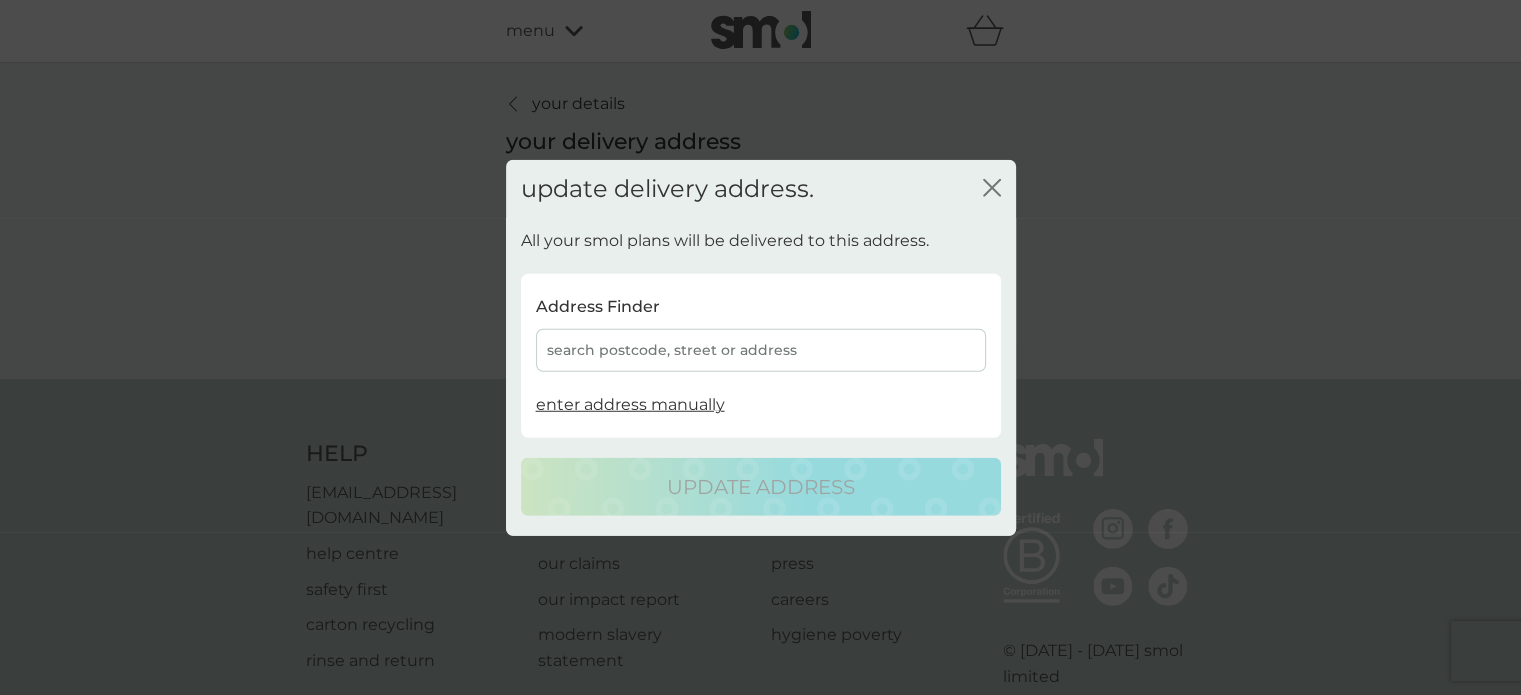 click on "search postcode, street or address" at bounding box center (761, 350) 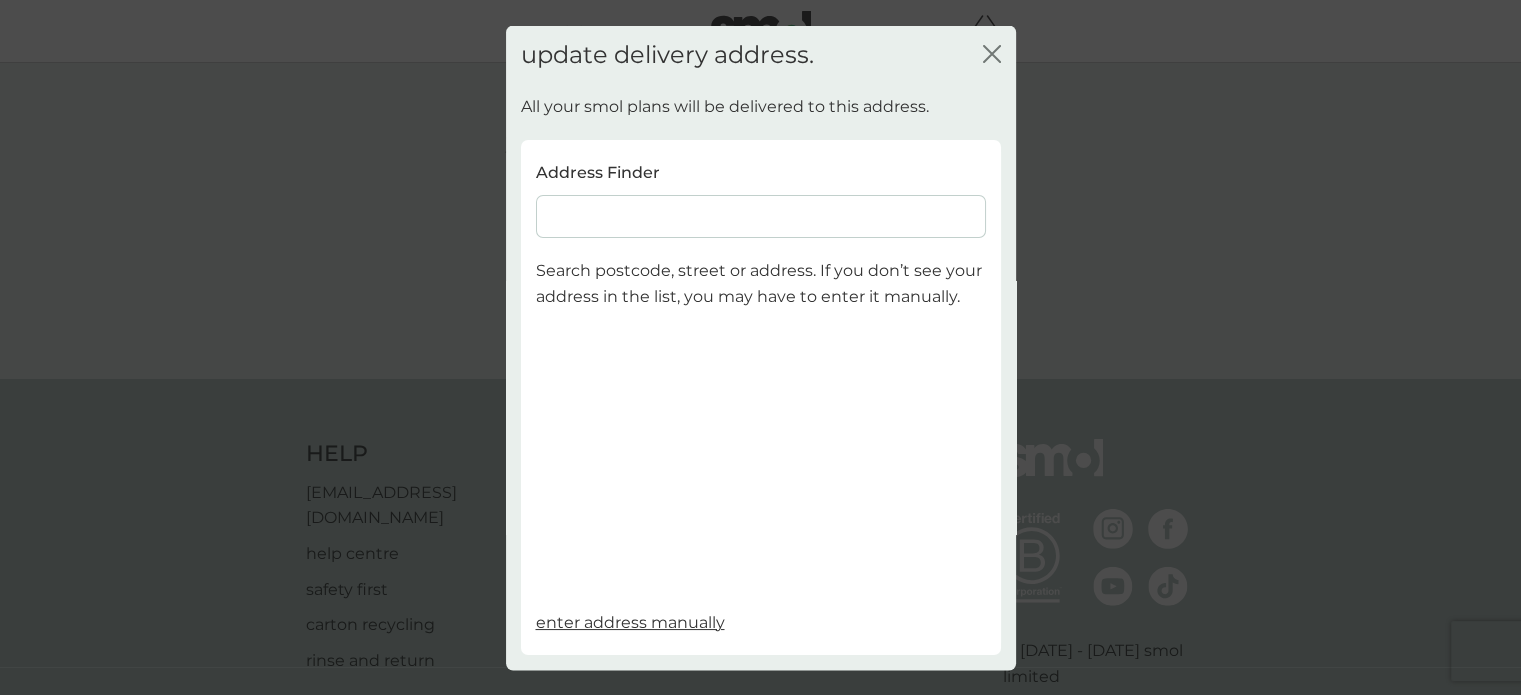 click at bounding box center (761, 216) 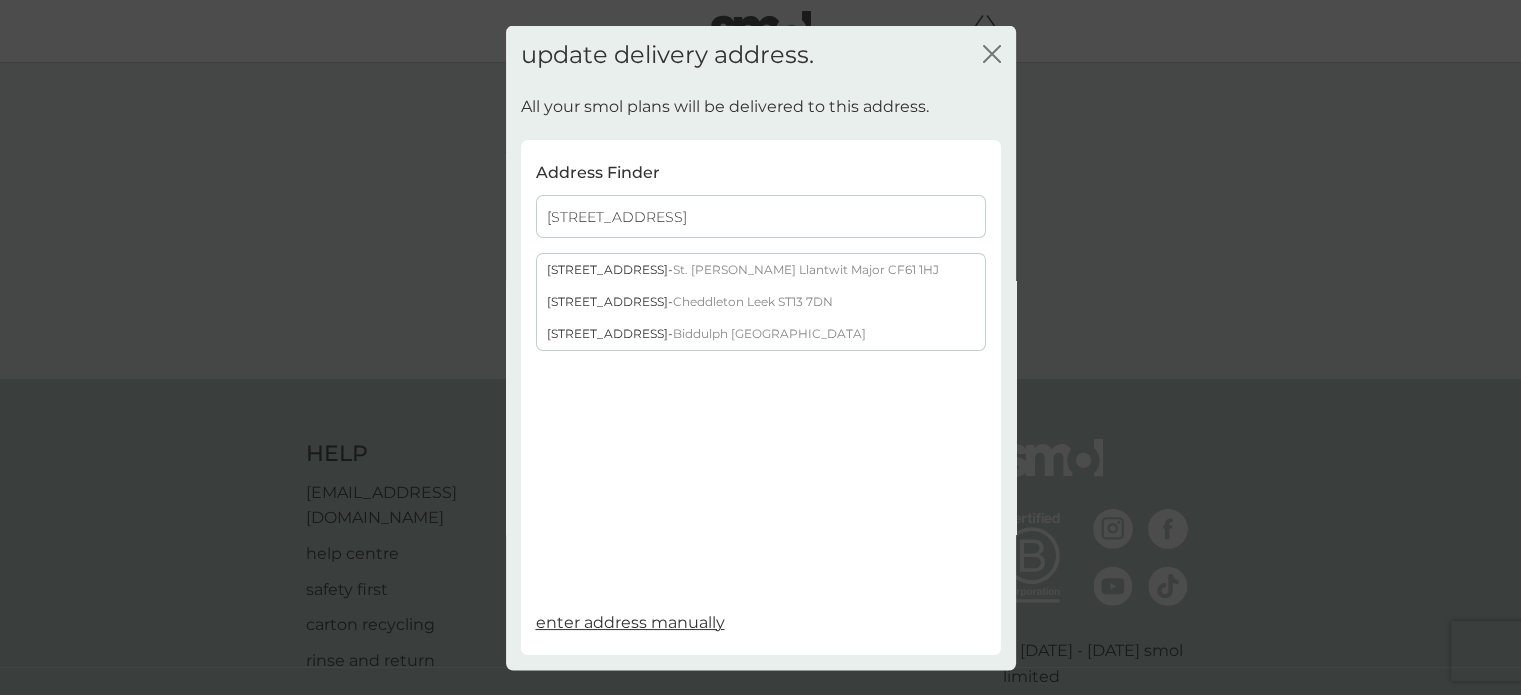 type on "[STREET_ADDRESS]" 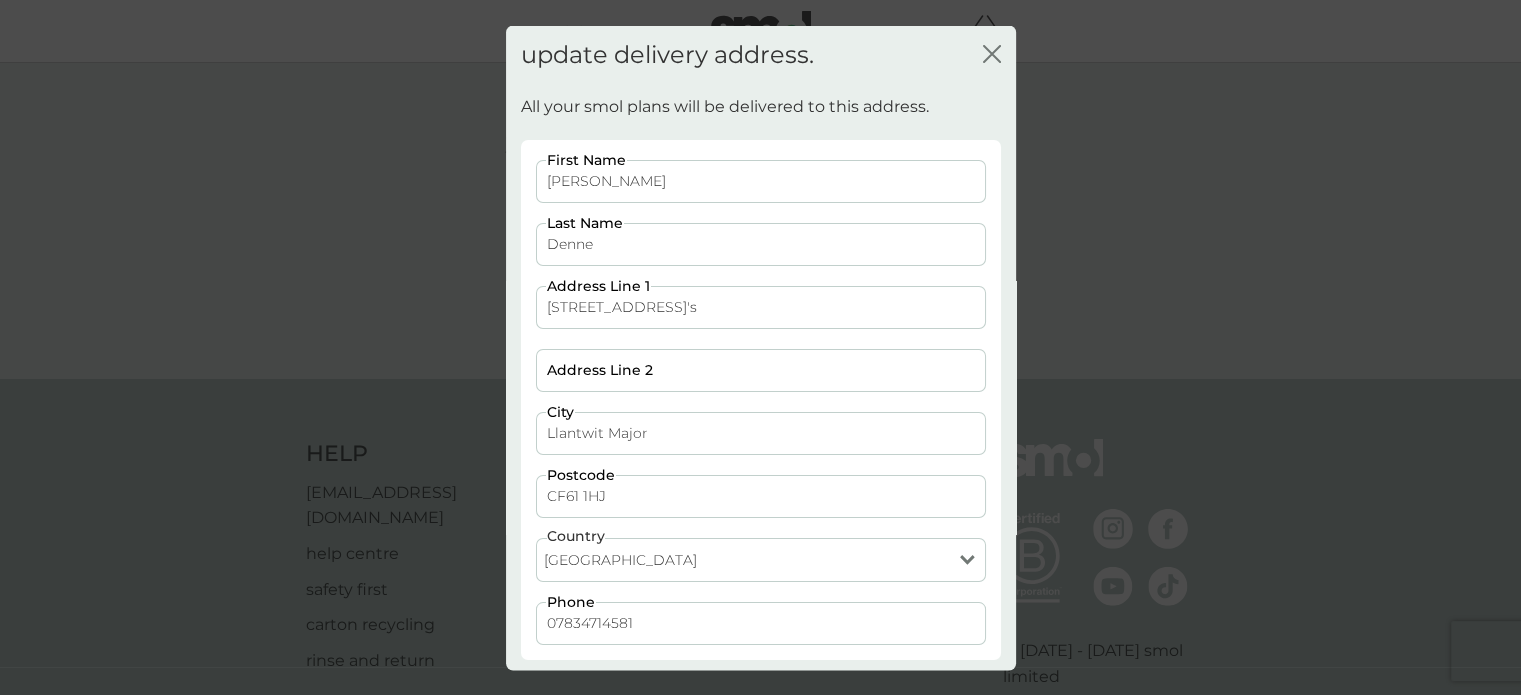 scroll, scrollTop: 85, scrollLeft: 0, axis: vertical 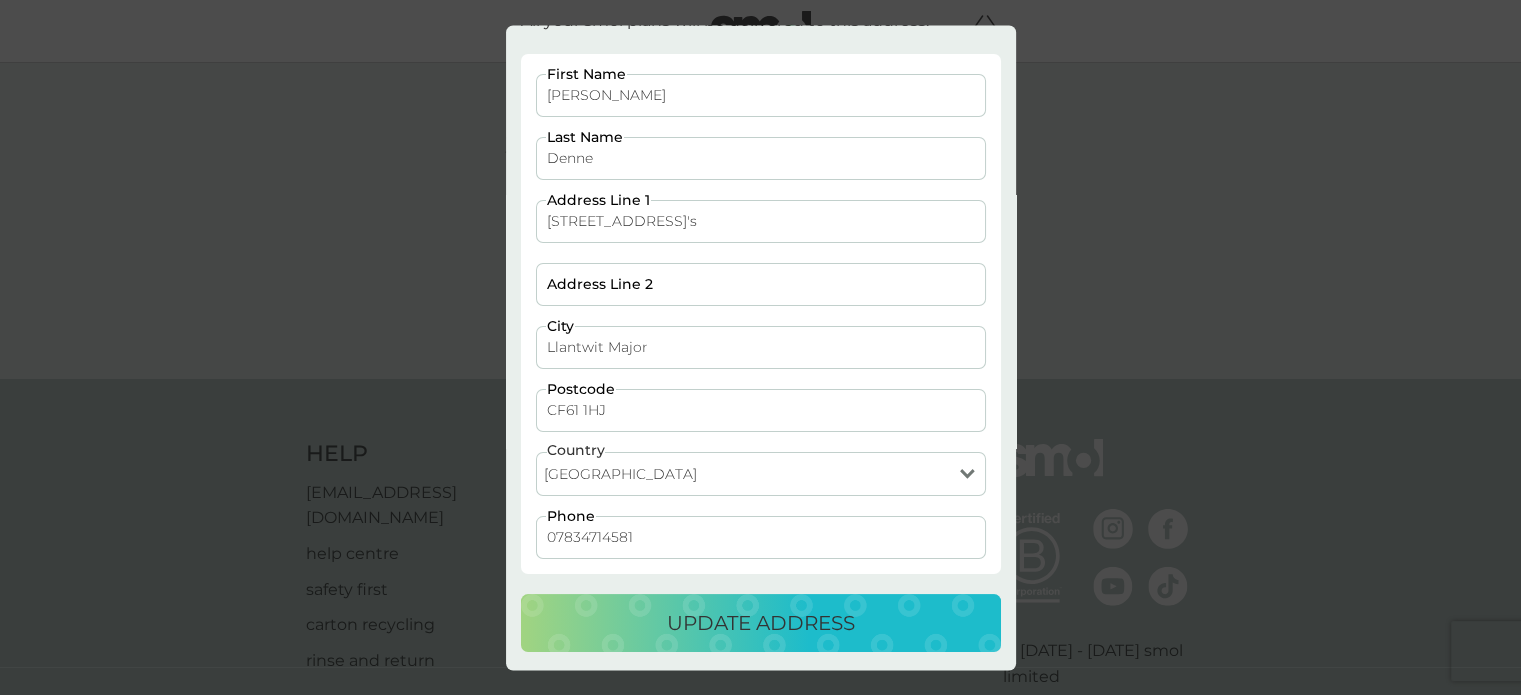 click on "update address" at bounding box center [761, 623] 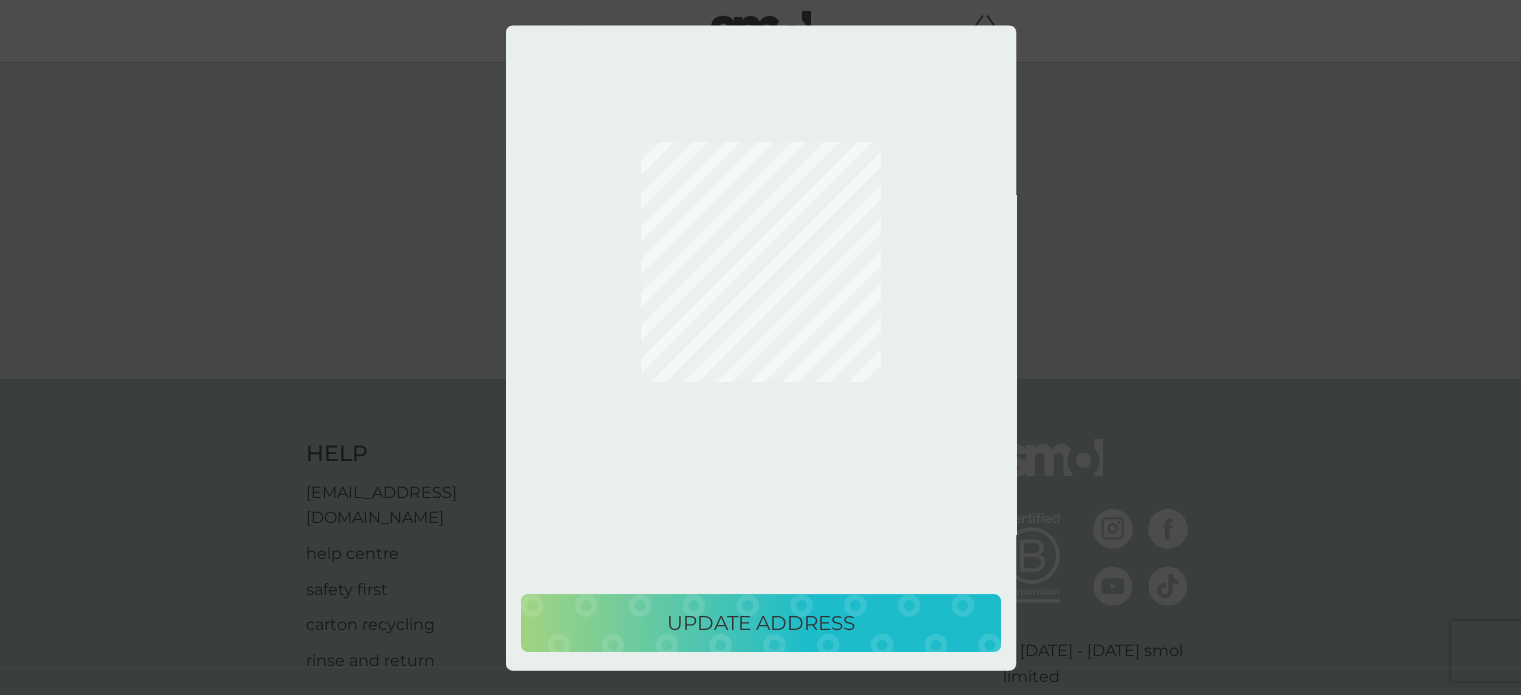 scroll, scrollTop: 0, scrollLeft: 0, axis: both 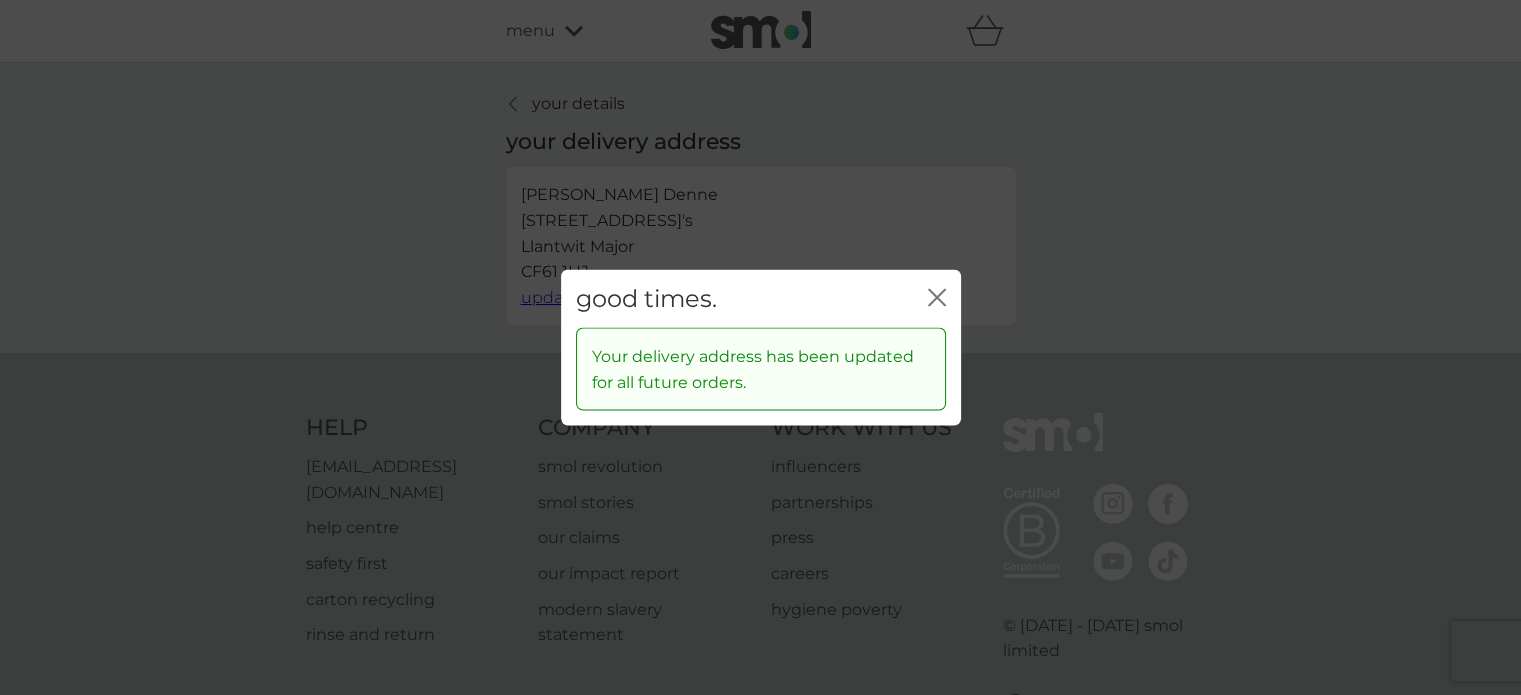 click on "close" 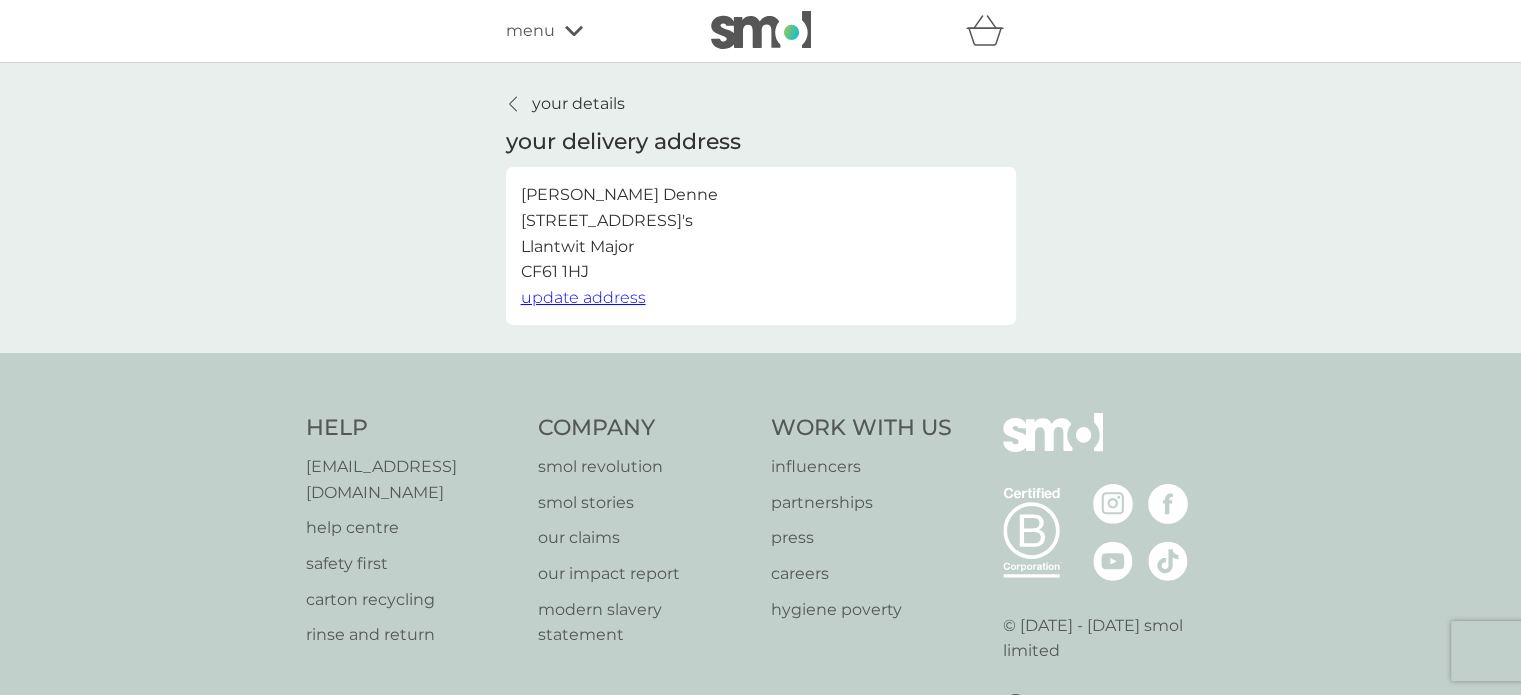 click on "your details" at bounding box center (578, 104) 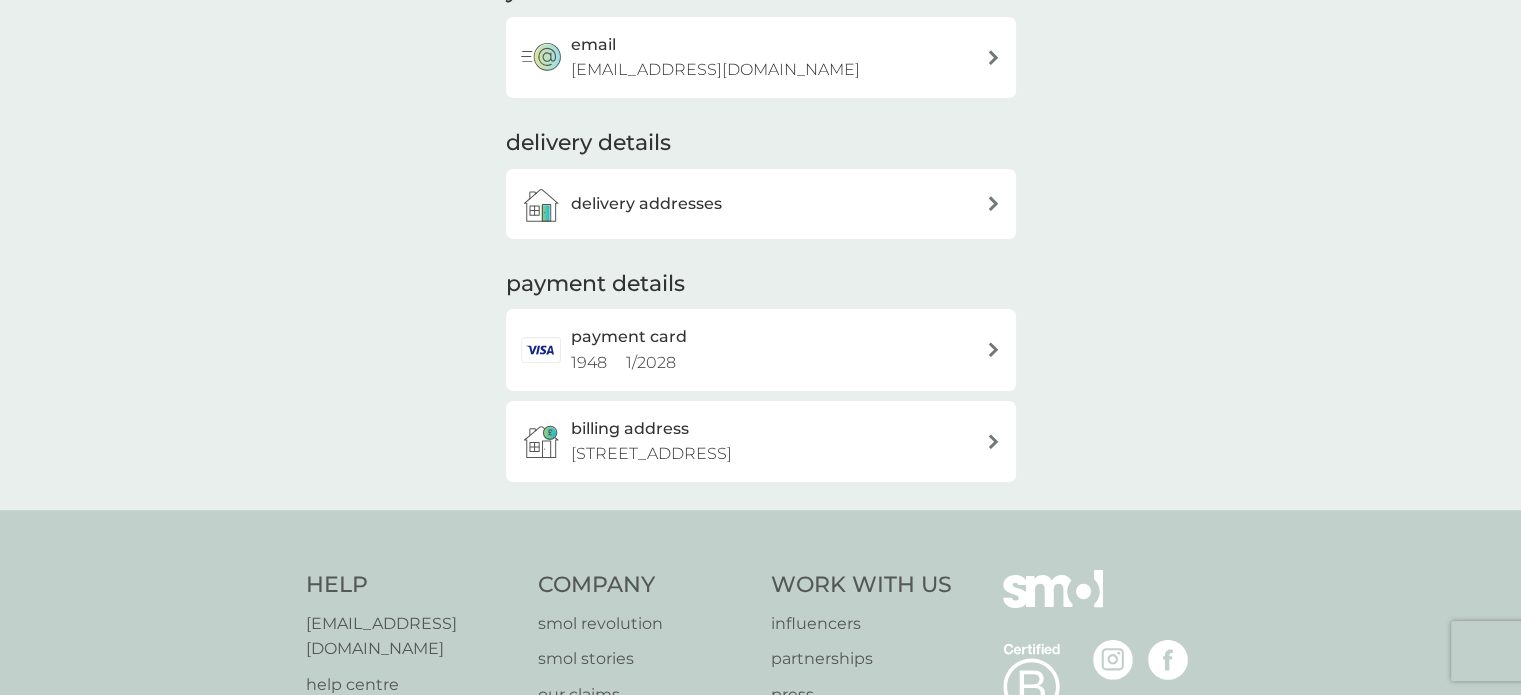 scroll, scrollTop: 175, scrollLeft: 0, axis: vertical 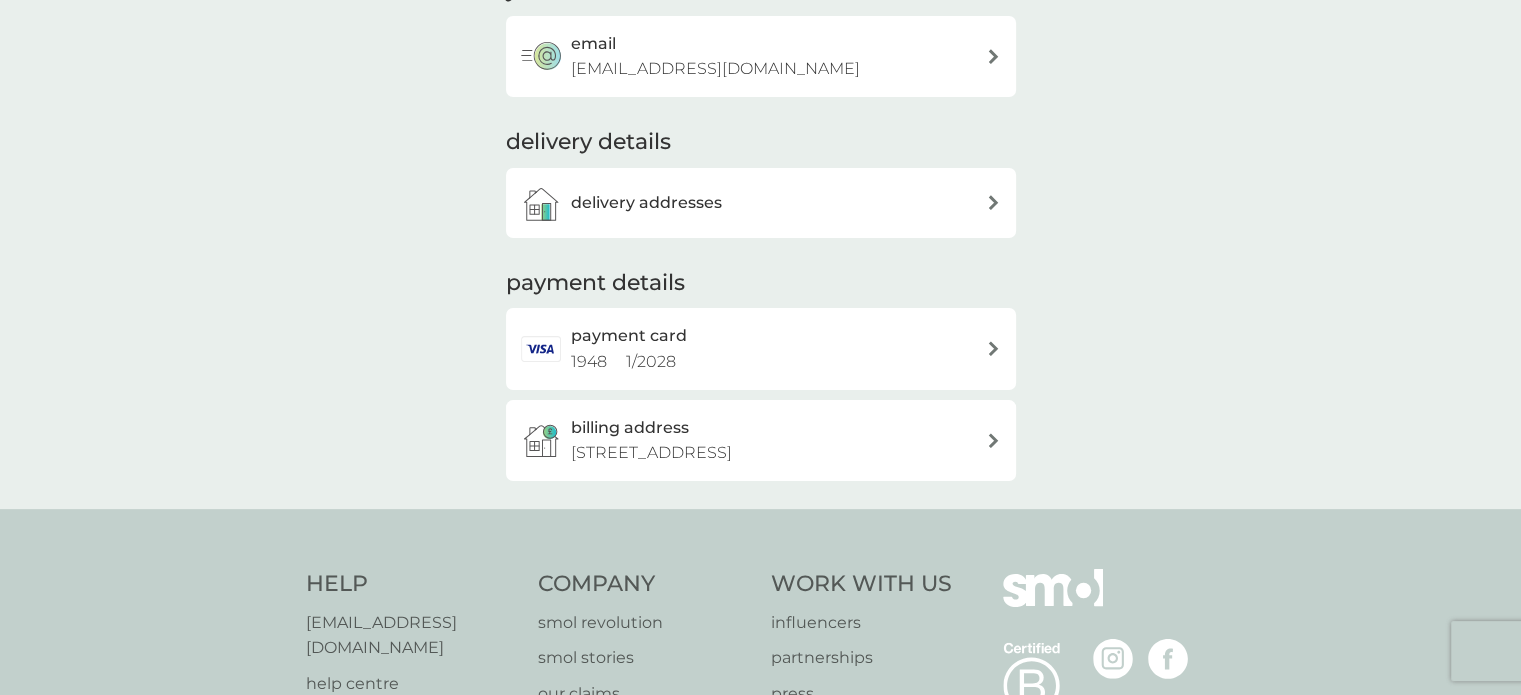click on "[STREET_ADDRESS]" at bounding box center (651, 453) 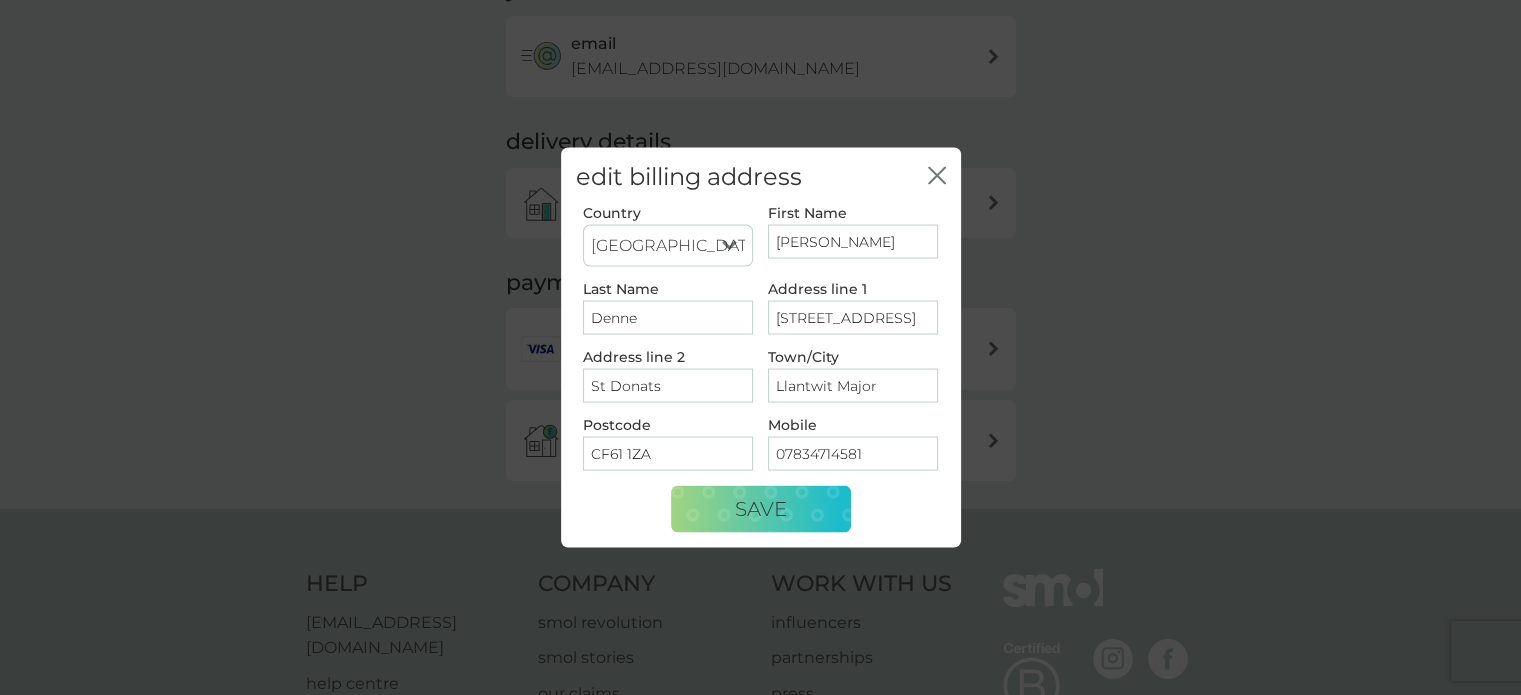 drag, startPoint x: 819, startPoint y: 323, endPoint x: 758, endPoint y: 325, distance: 61.03278 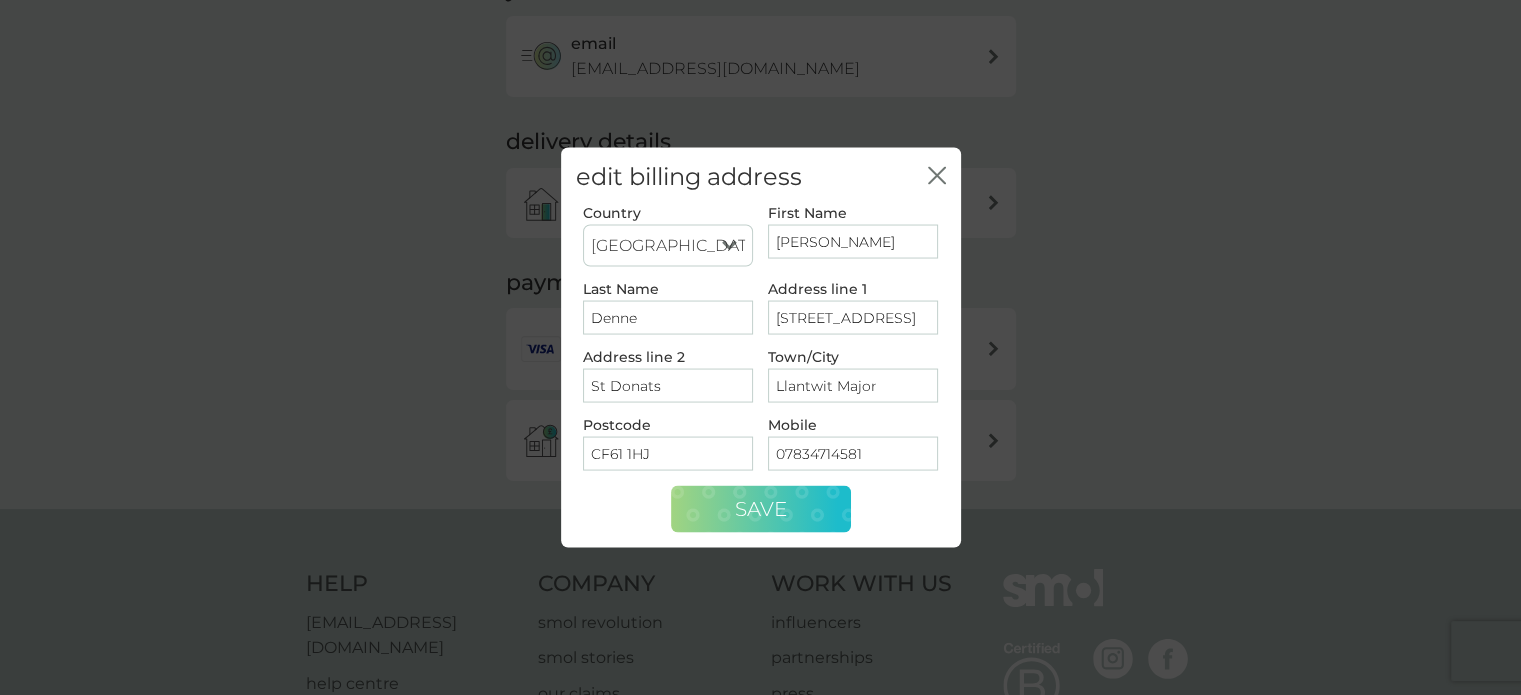 type on "CF61 1HJ" 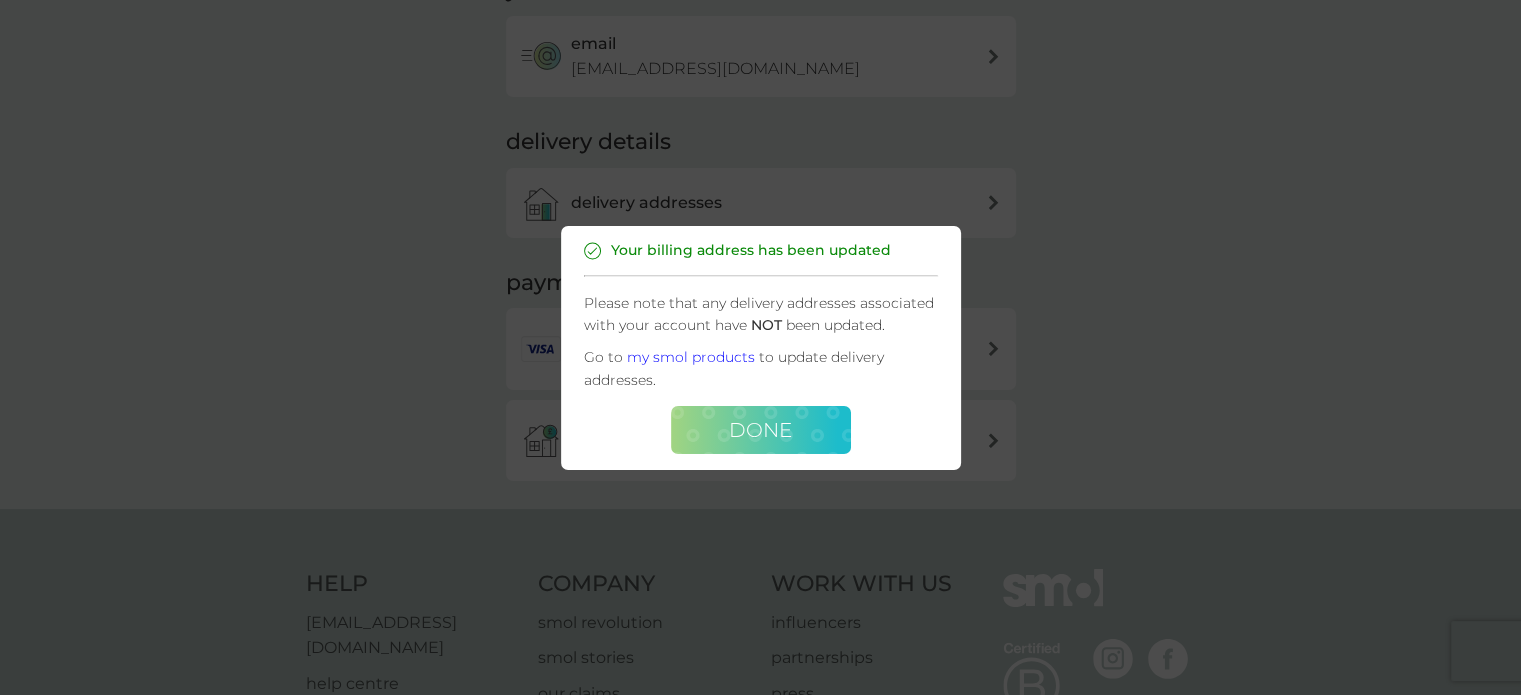 click on "Done" at bounding box center (760, 430) 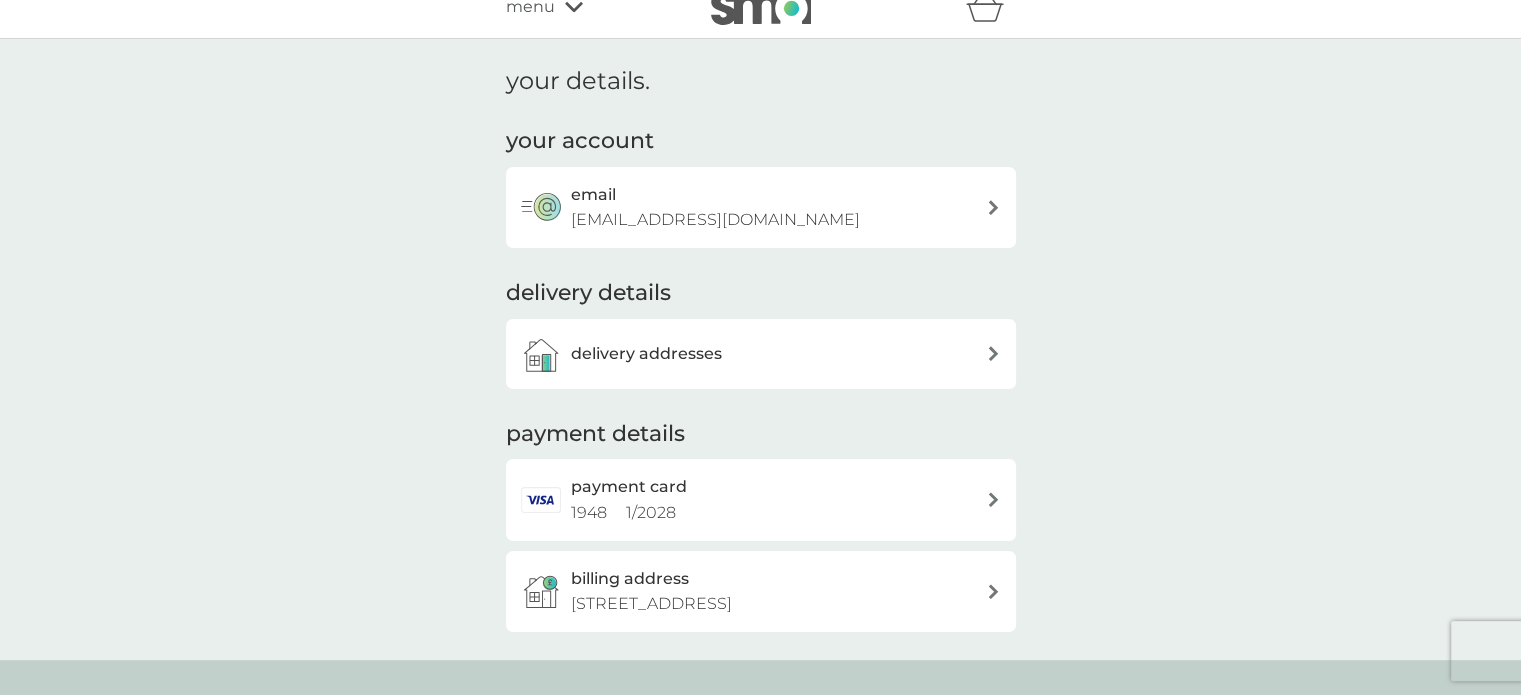 scroll, scrollTop: 0, scrollLeft: 0, axis: both 